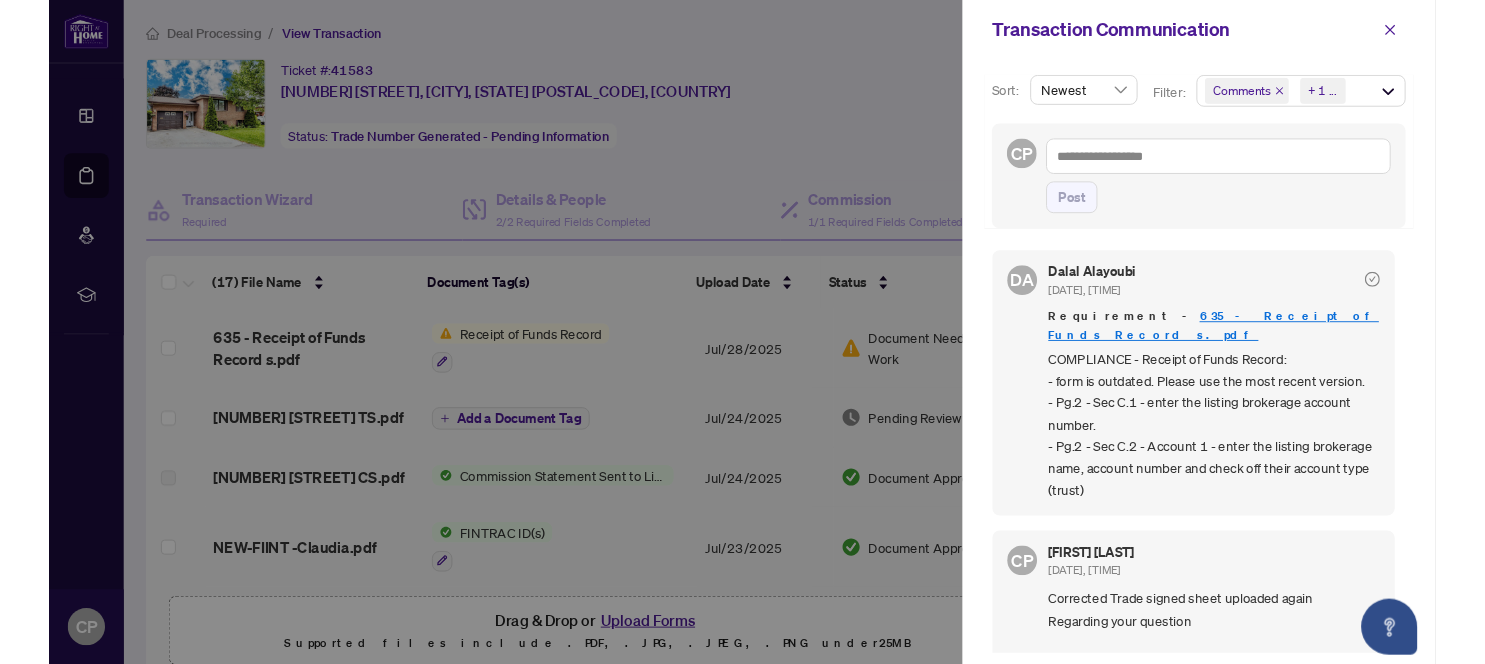 scroll, scrollTop: 0, scrollLeft: 0, axis: both 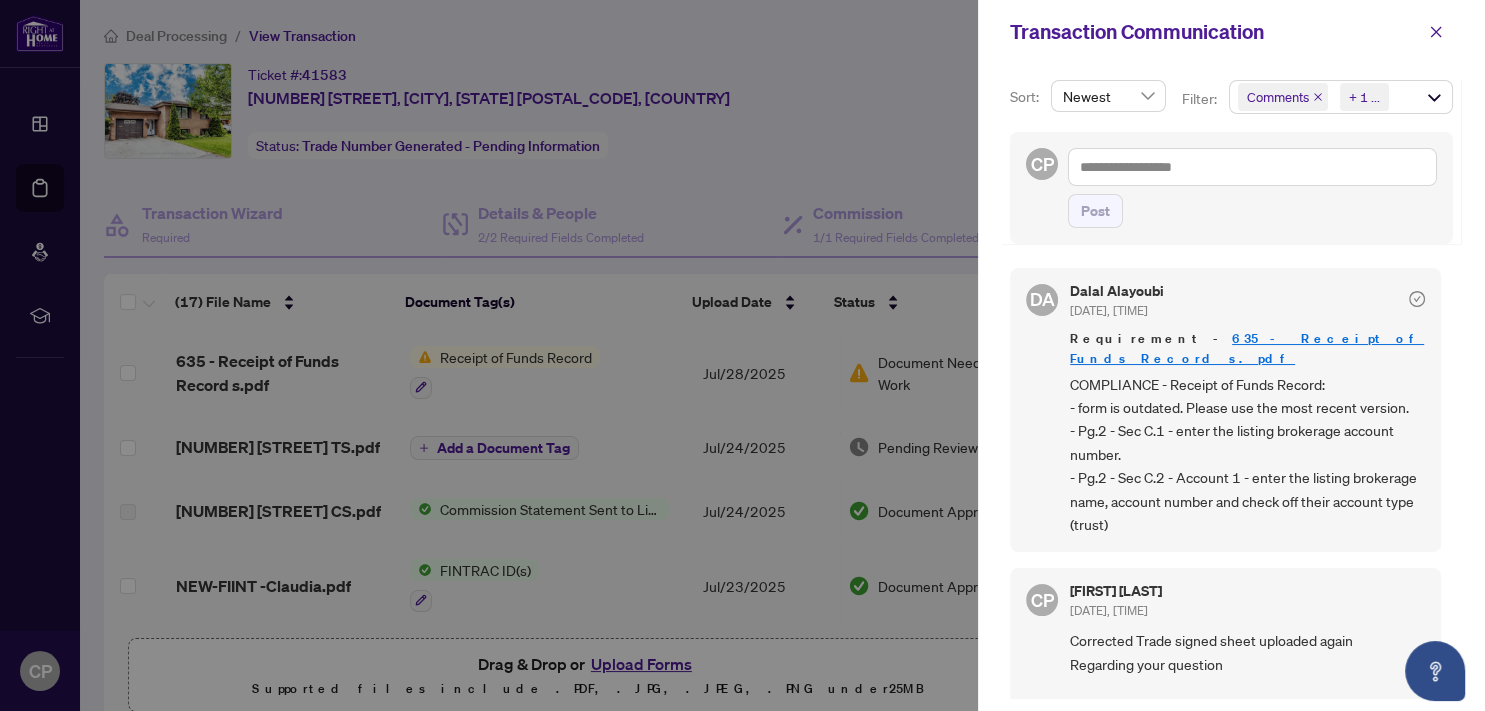 click at bounding box center [742, 355] 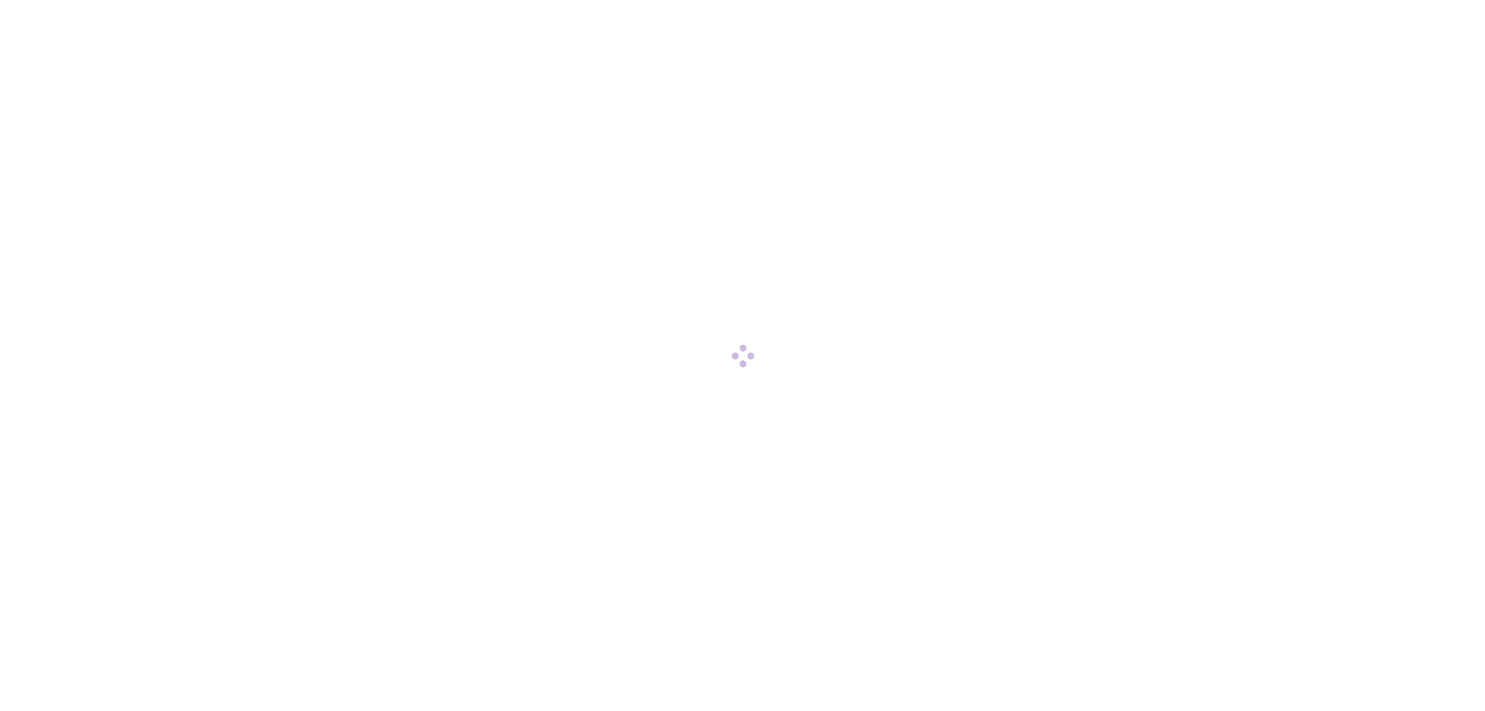scroll, scrollTop: 0, scrollLeft: 0, axis: both 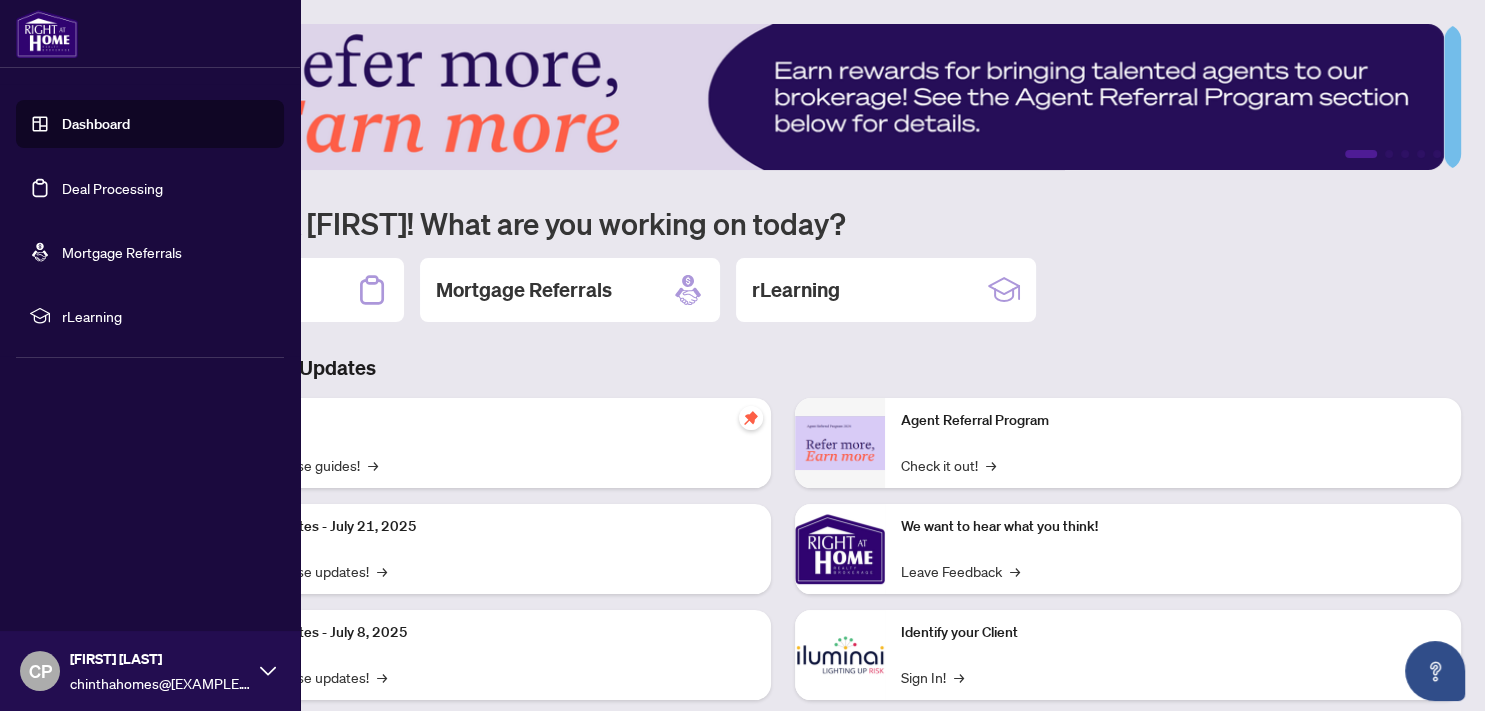 click on "Deal Processing" at bounding box center [112, 188] 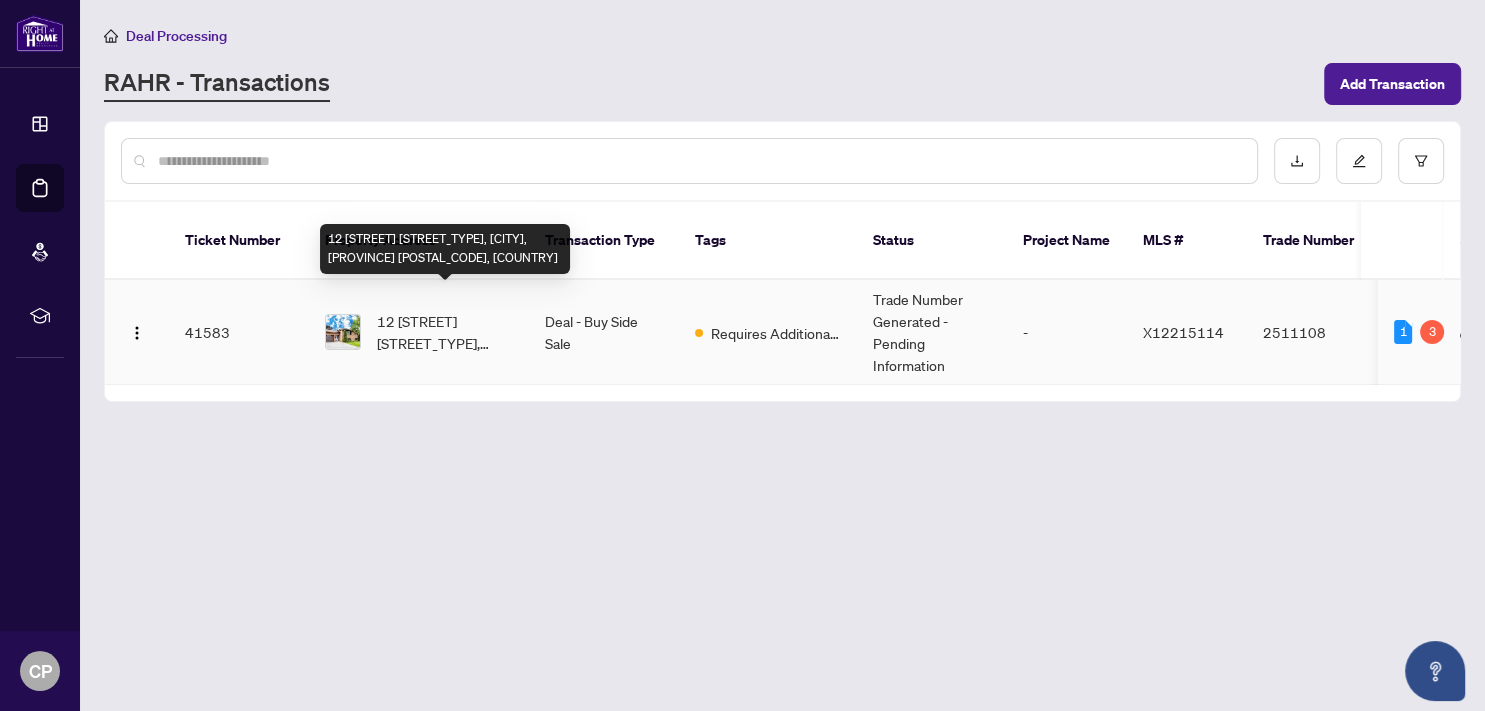 click on "12 [STREET] [STREET_TYPE], [CITY], [PROVINCE] [POSTAL_CODE], [COUNTRY]" at bounding box center [445, 332] 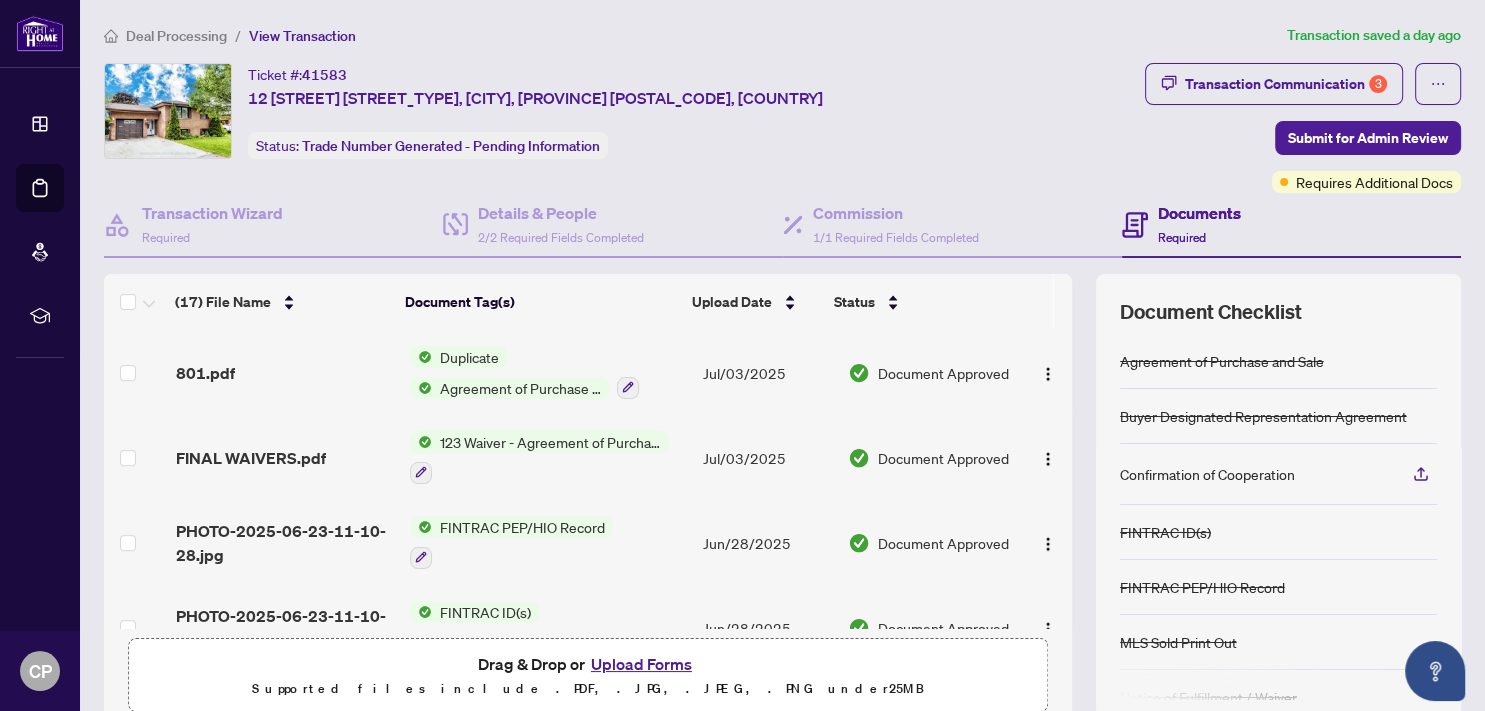 scroll, scrollTop: 883, scrollLeft: 0, axis: vertical 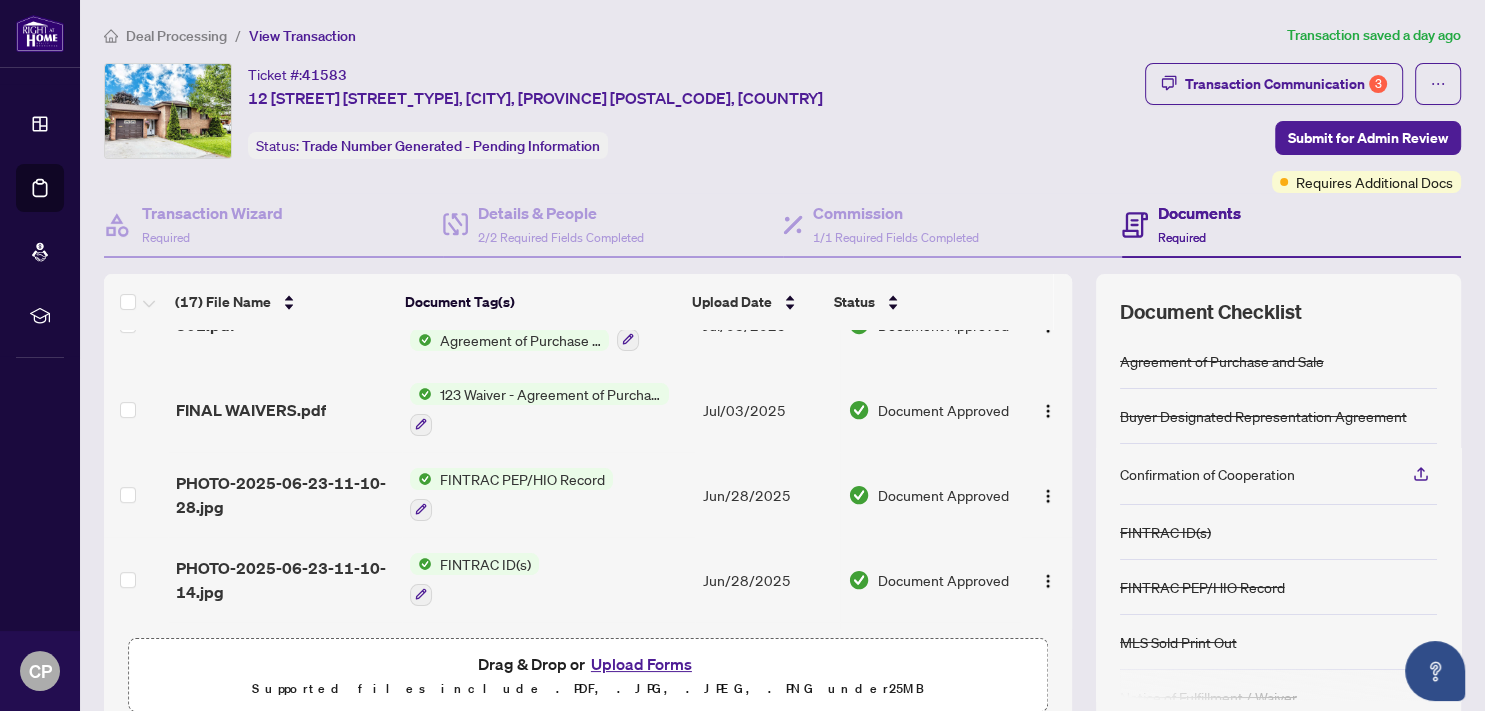 click on "FINTRAC PEP/HIO Record" at bounding box center [522, 479] 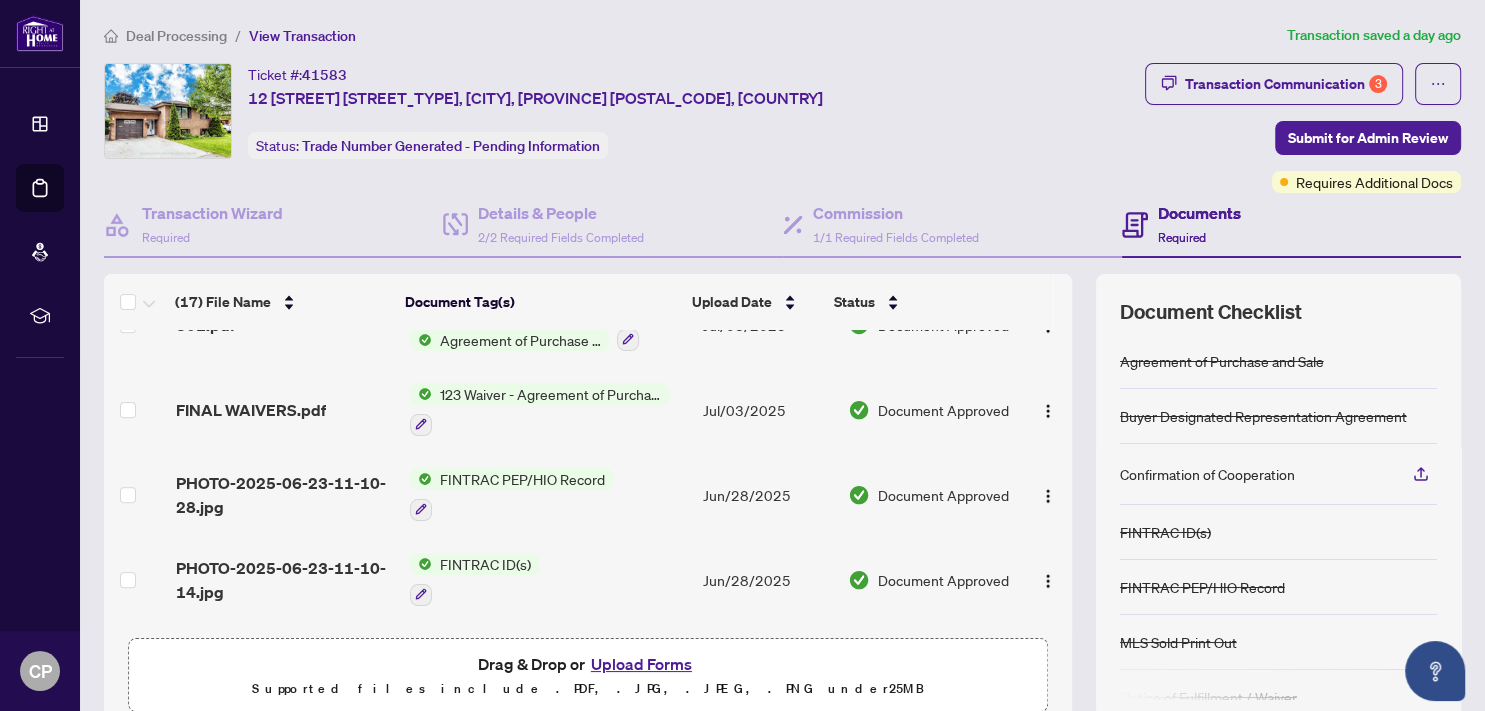 click on "Document Approved" at bounding box center (943, 495) 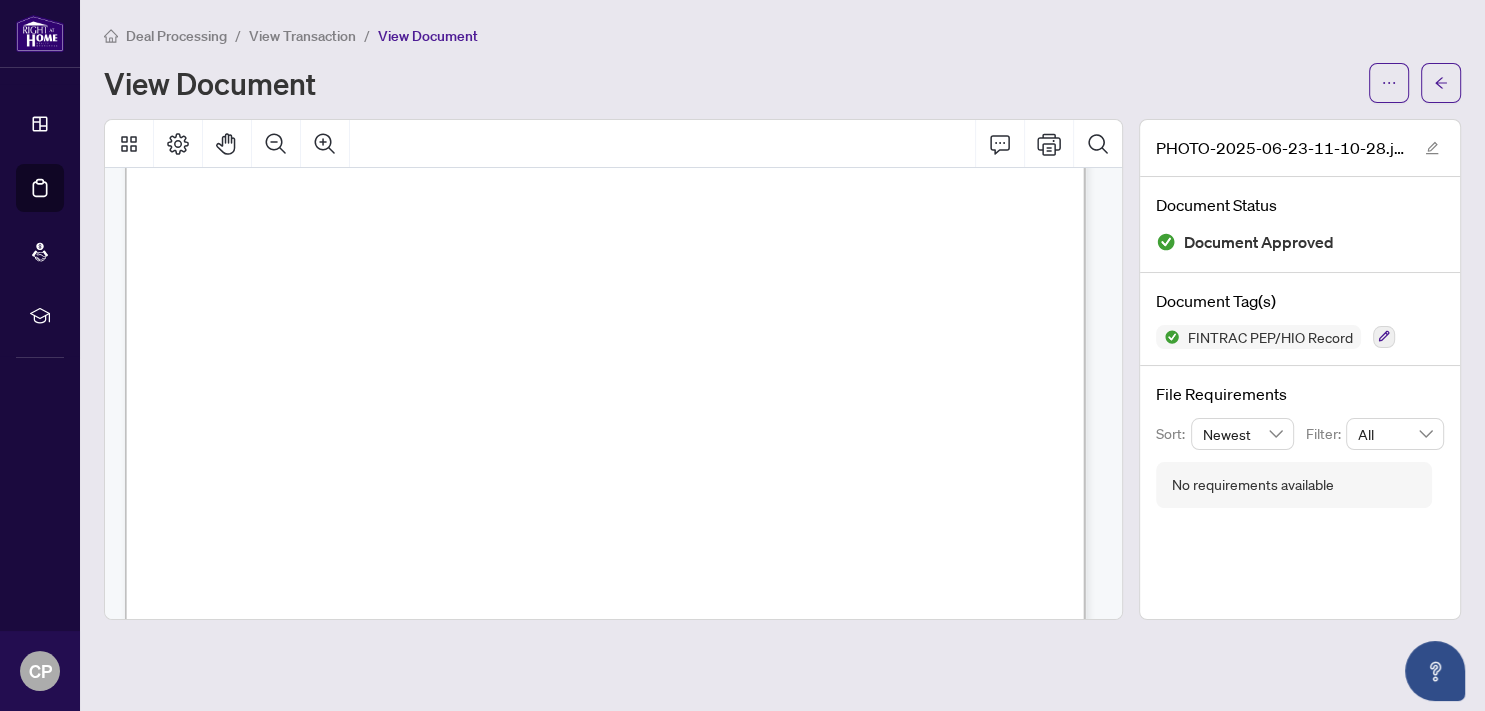 scroll, scrollTop: 129, scrollLeft: 0, axis: vertical 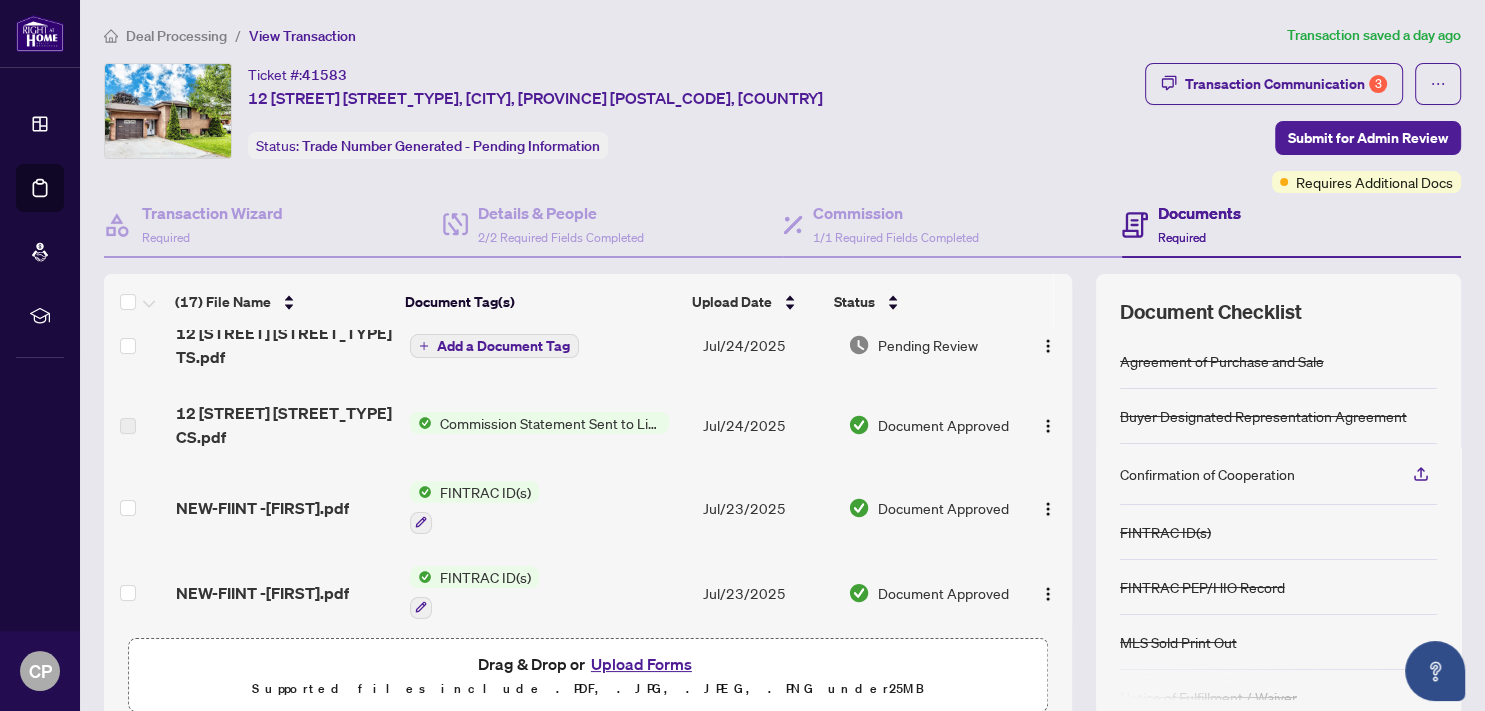 click on "Document Approved" at bounding box center (943, 508) 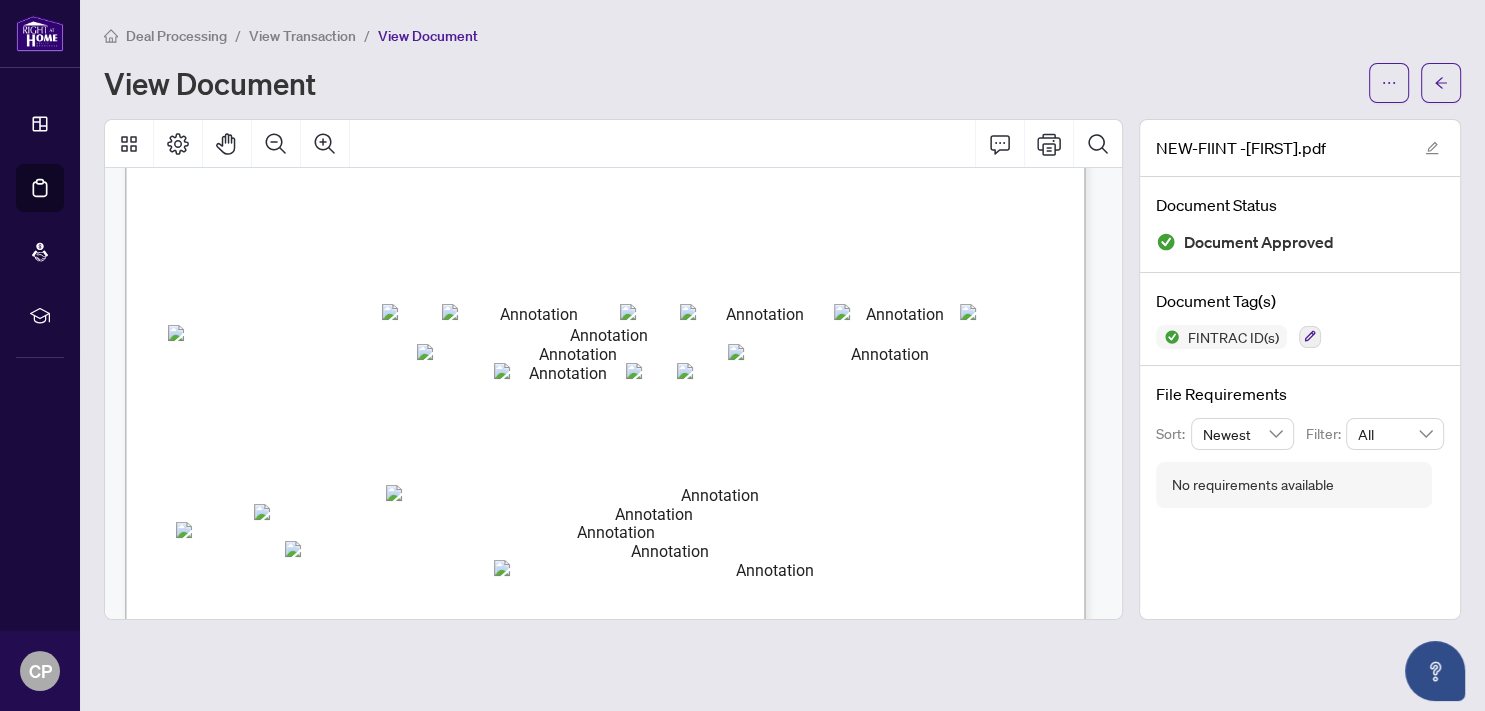 scroll, scrollTop: 0, scrollLeft: 0, axis: both 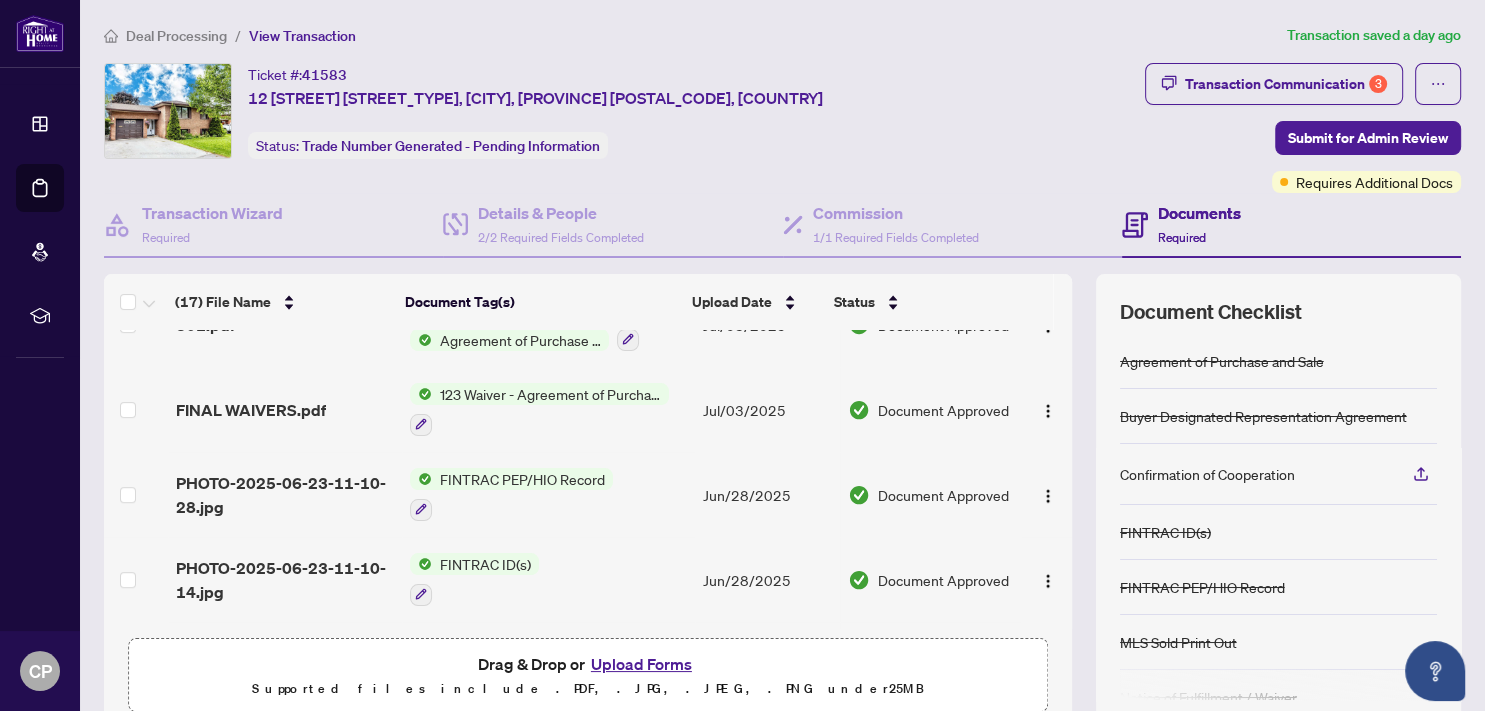 click on "Document Approved" at bounding box center (943, 495) 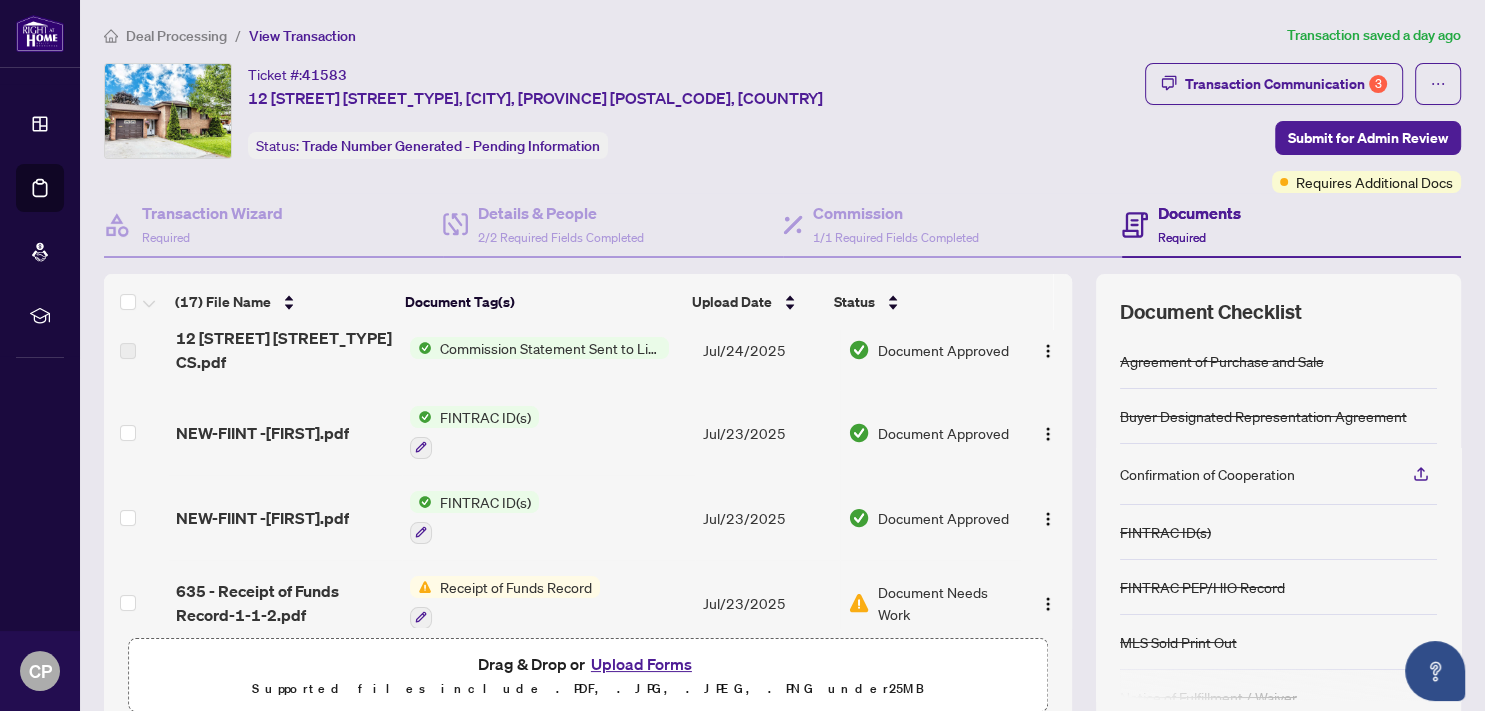 scroll, scrollTop: 220, scrollLeft: 0, axis: vertical 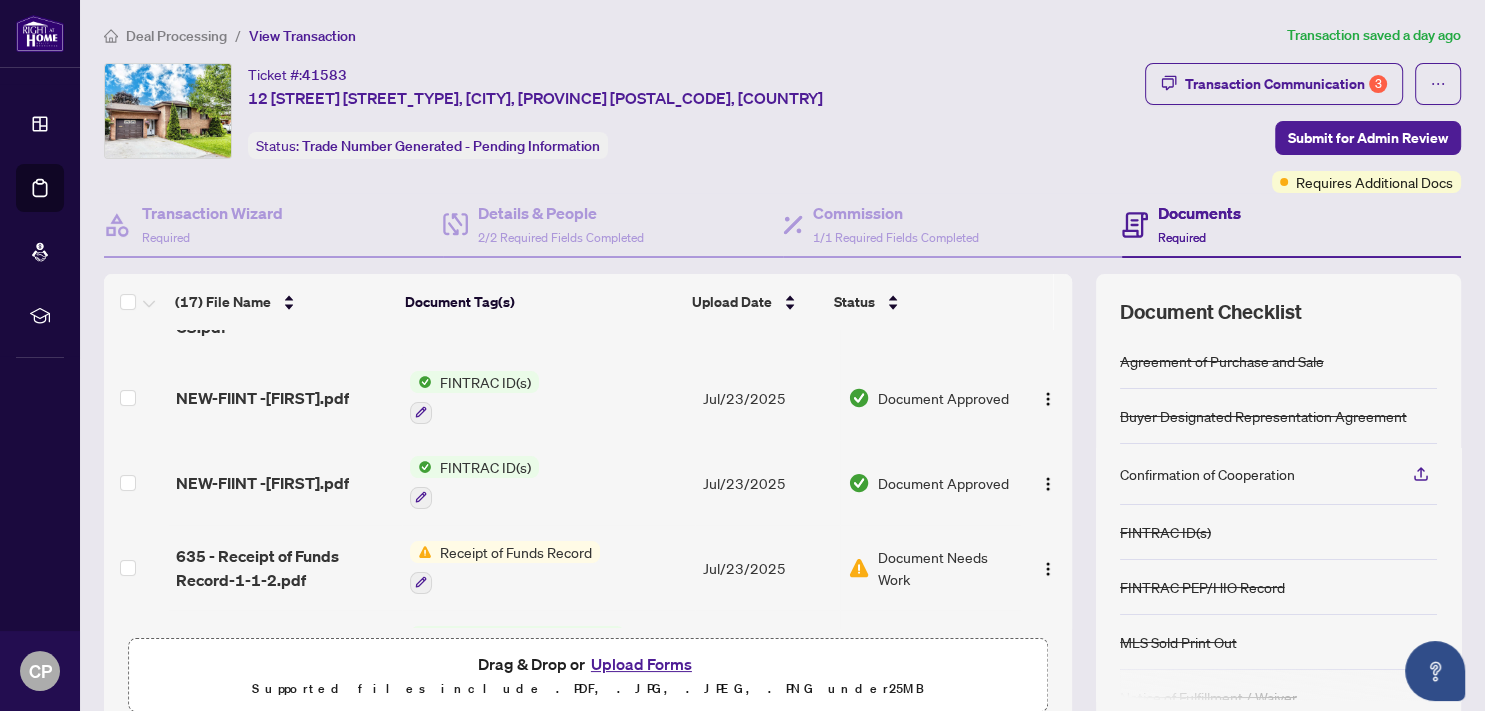 click on "Document Approved" at bounding box center (943, 483) 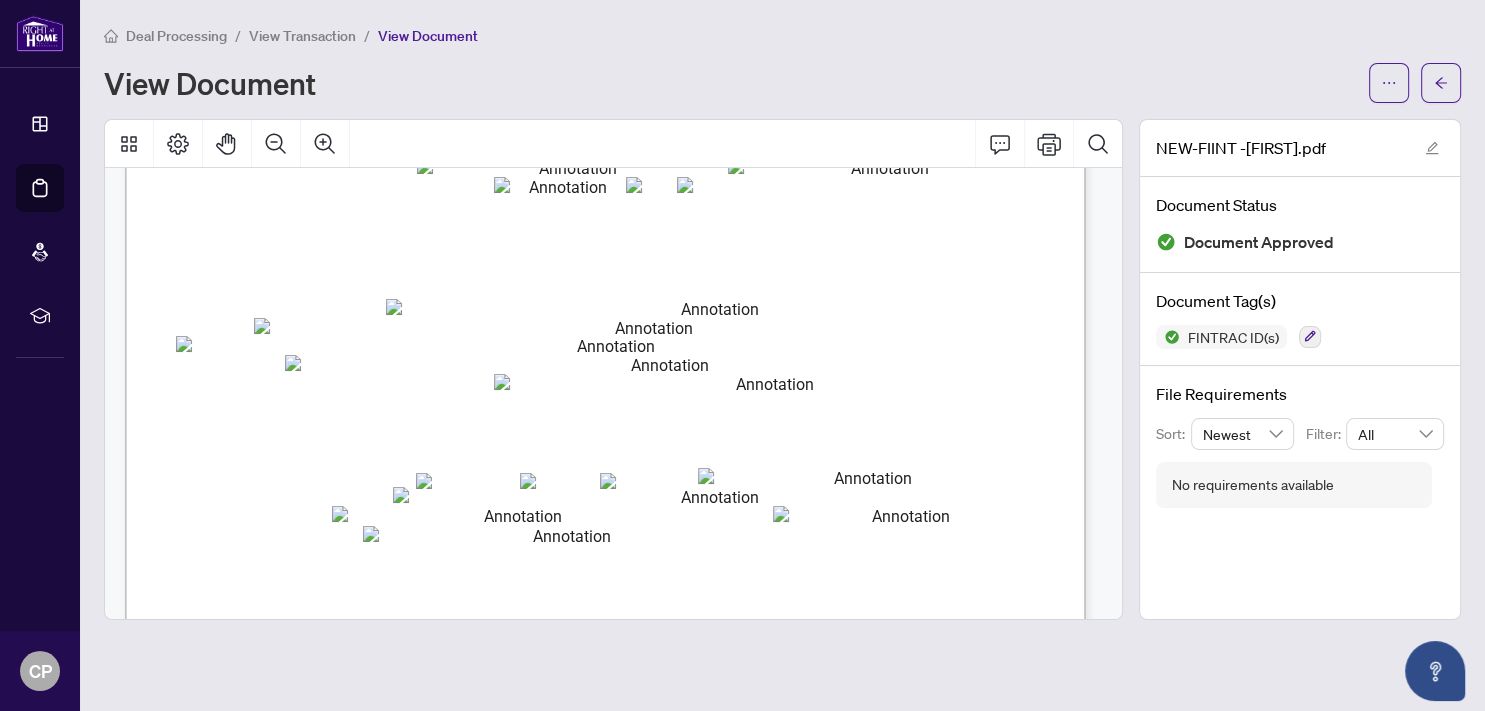 scroll, scrollTop: 259, scrollLeft: 0, axis: vertical 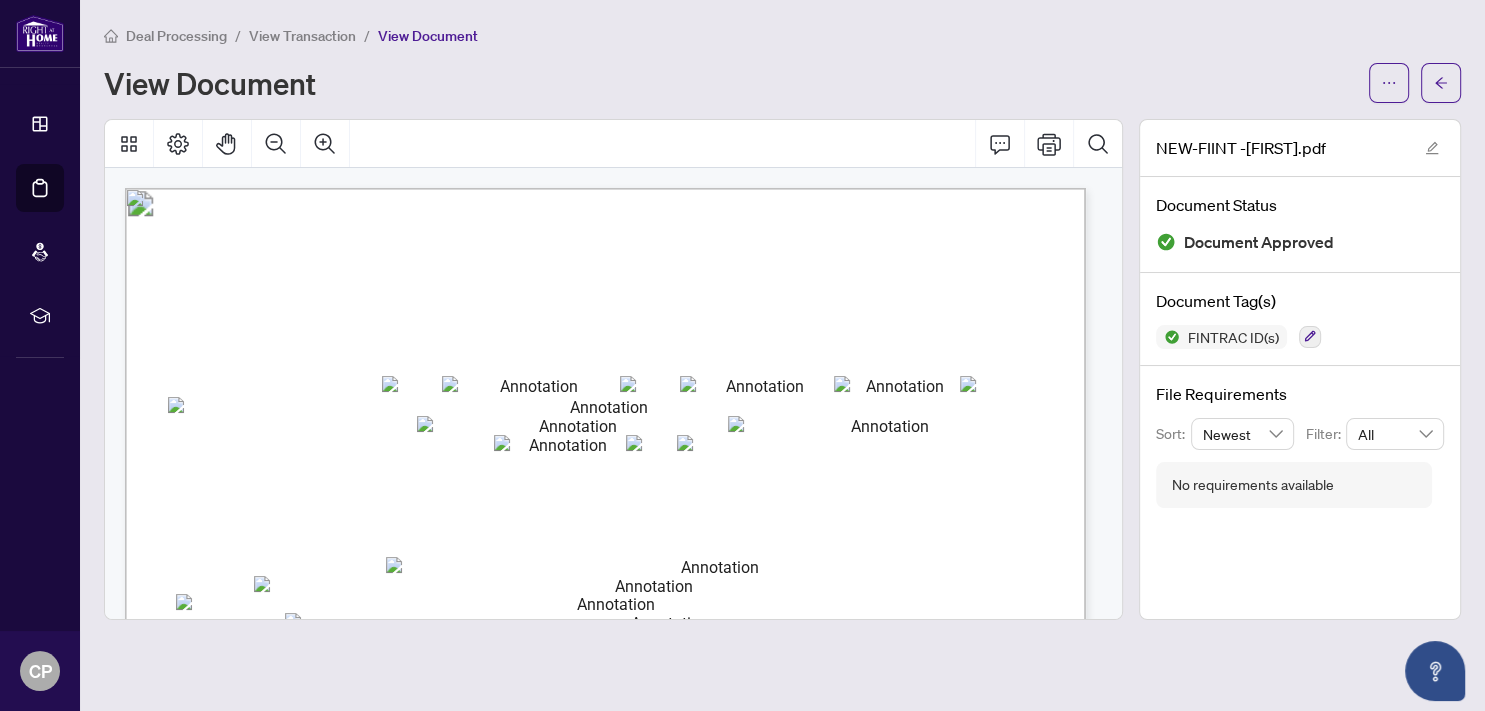click on "View Document" at bounding box center [730, 83] 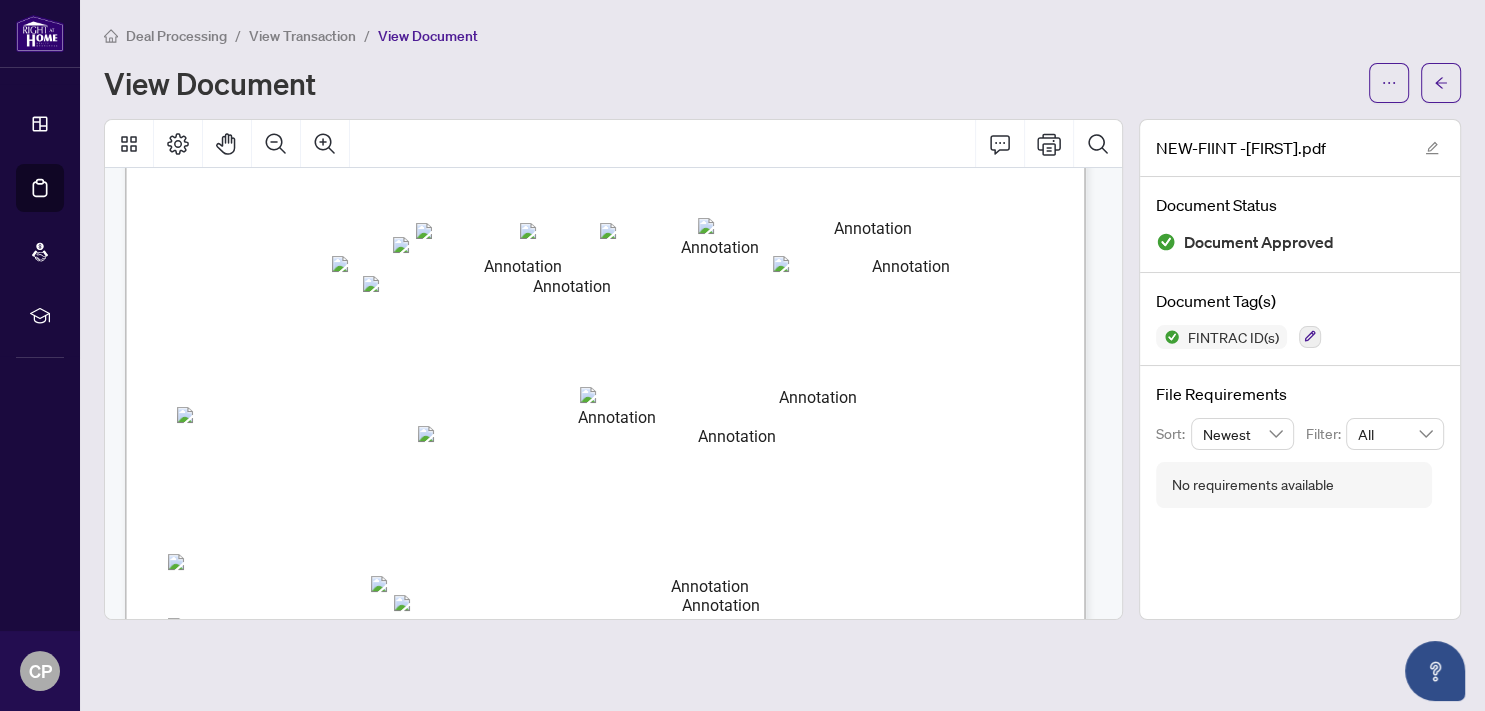 scroll, scrollTop: 518, scrollLeft: 0, axis: vertical 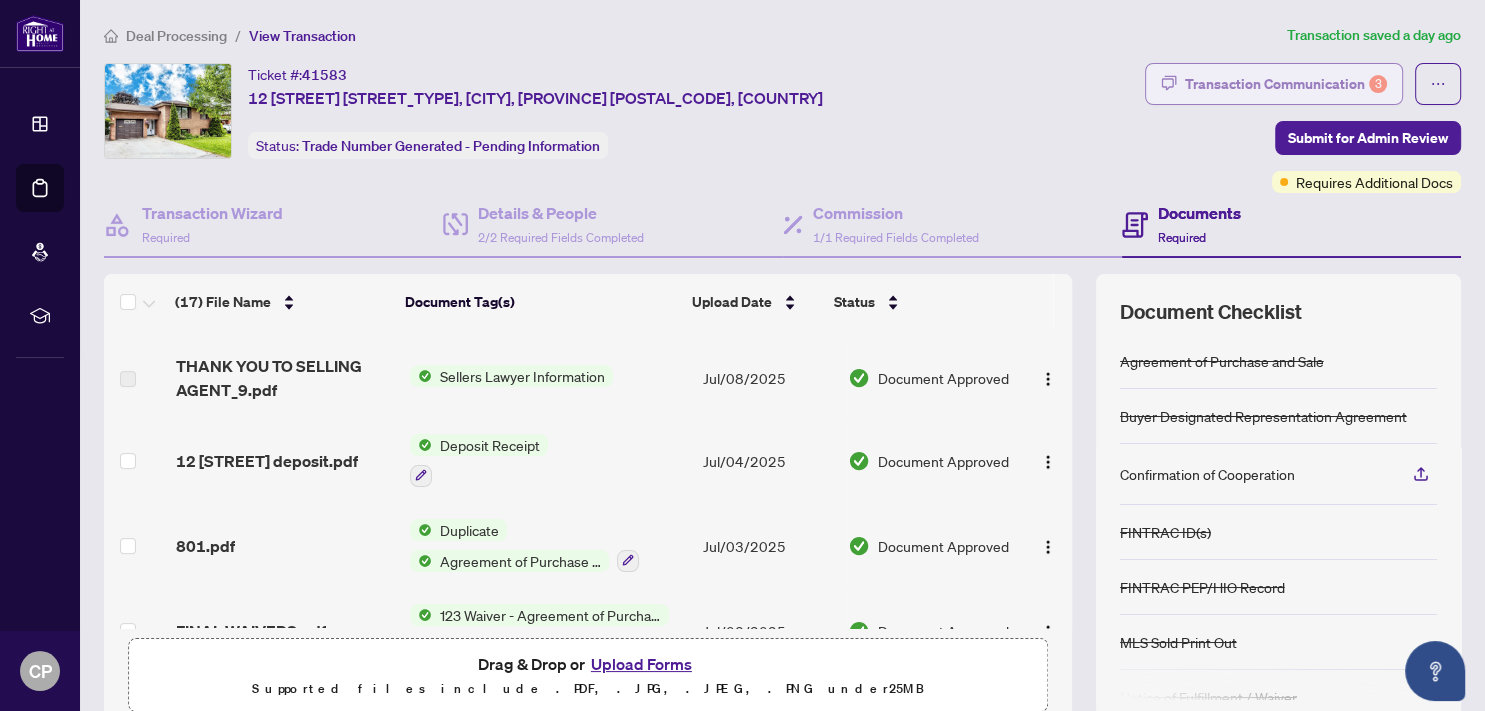 click on "Transaction Communication 3" at bounding box center (1286, 84) 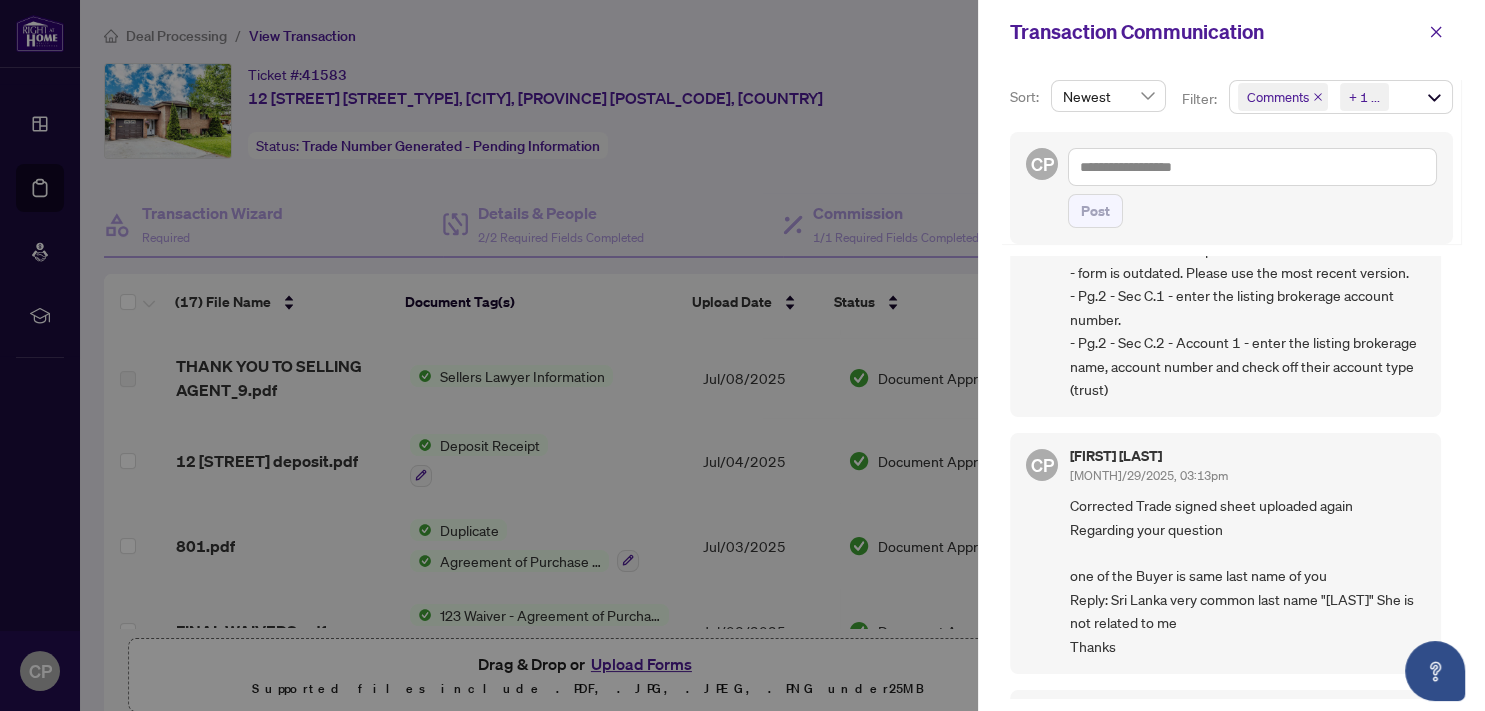 scroll, scrollTop: 0, scrollLeft: 0, axis: both 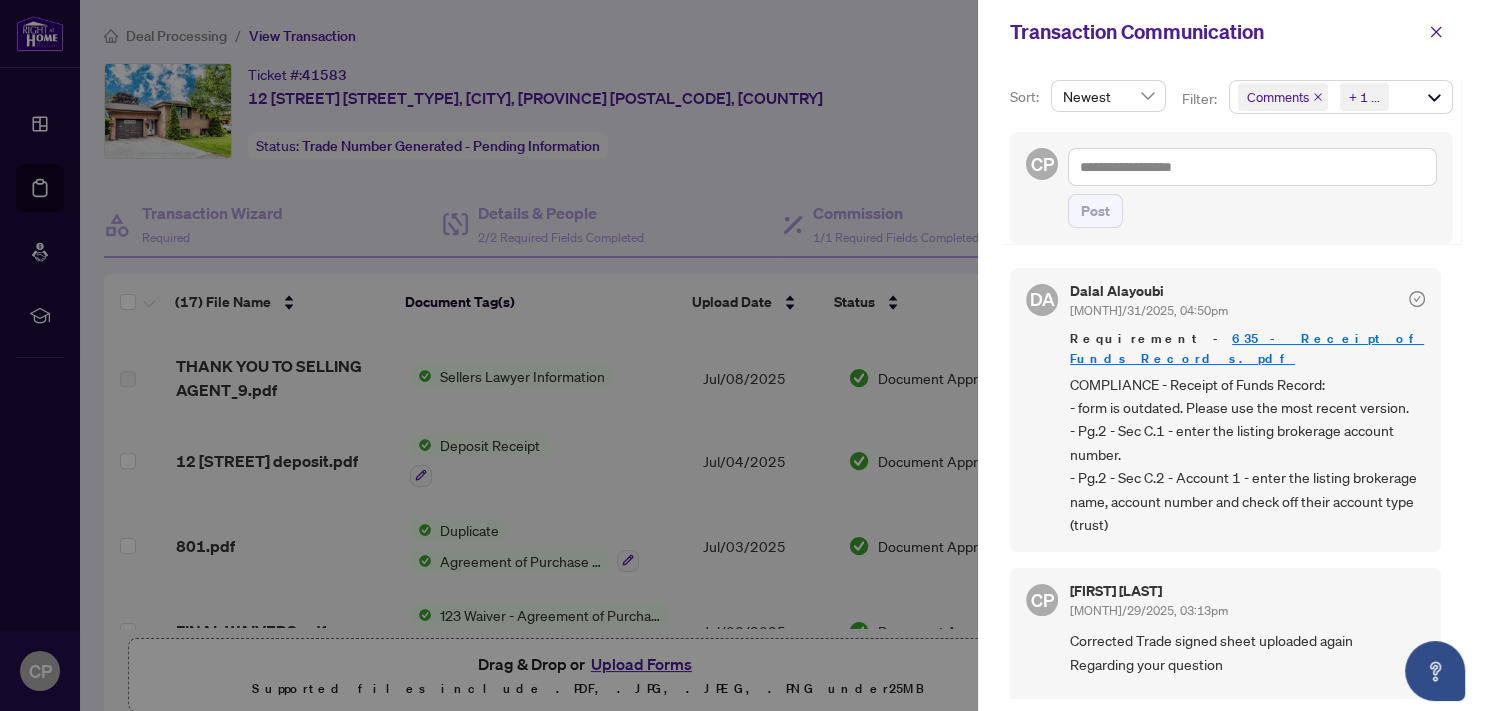 click at bounding box center [742, 355] 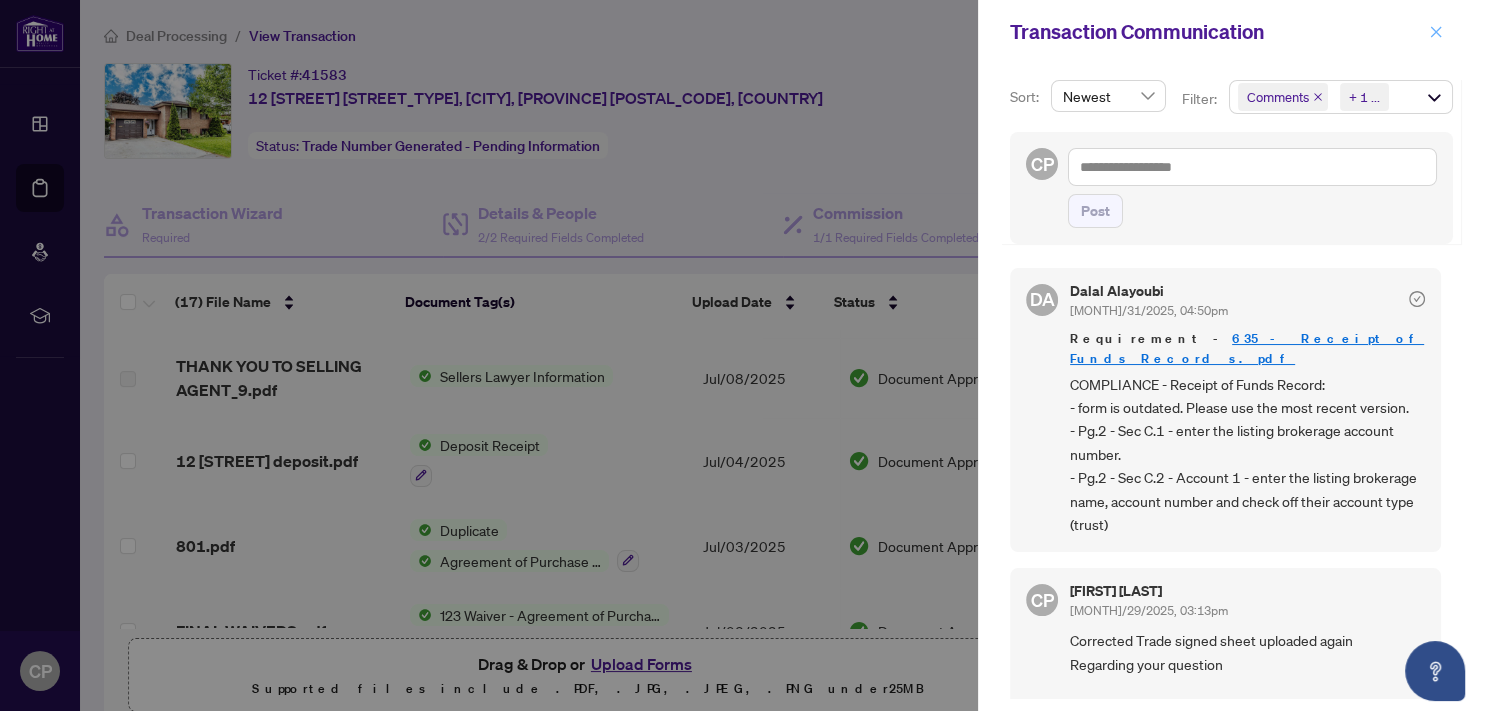 click 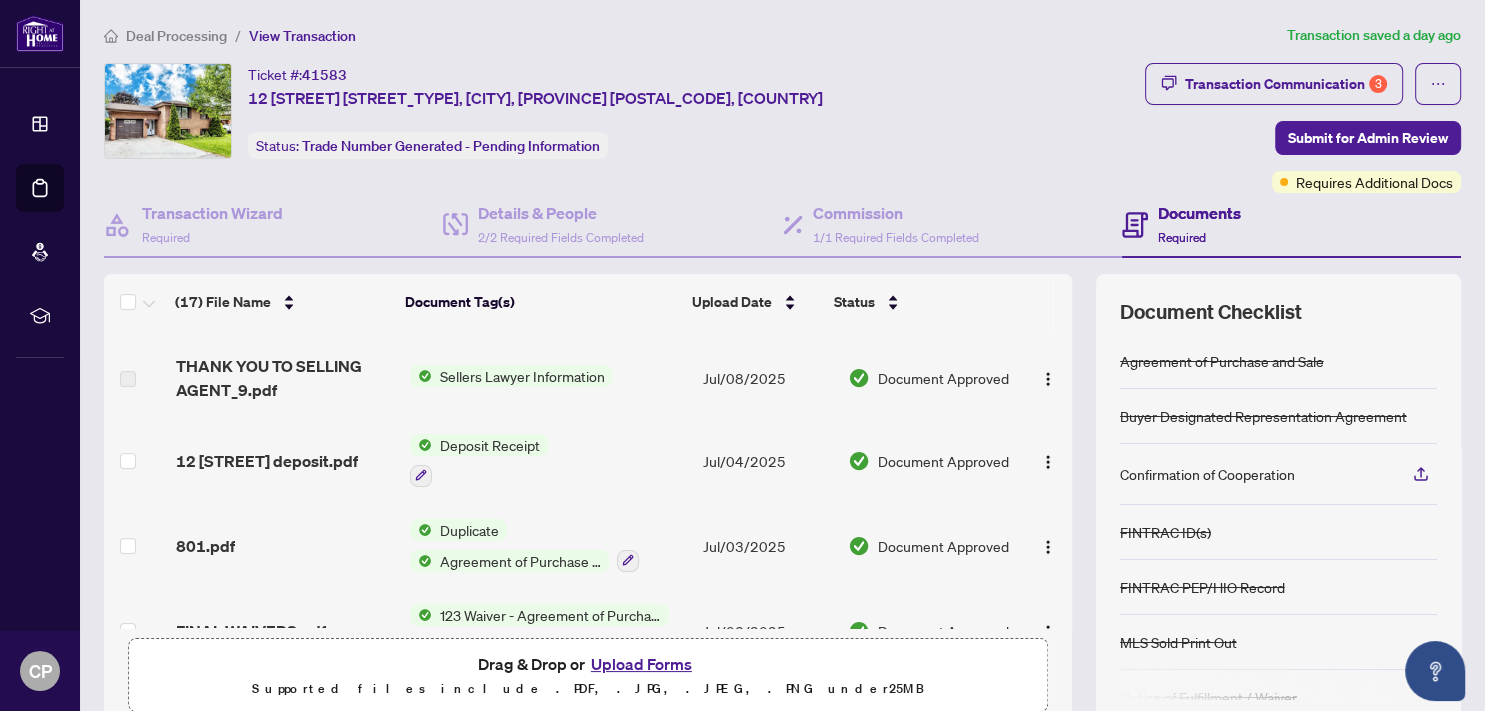 click on "Upload Forms" at bounding box center (641, 664) 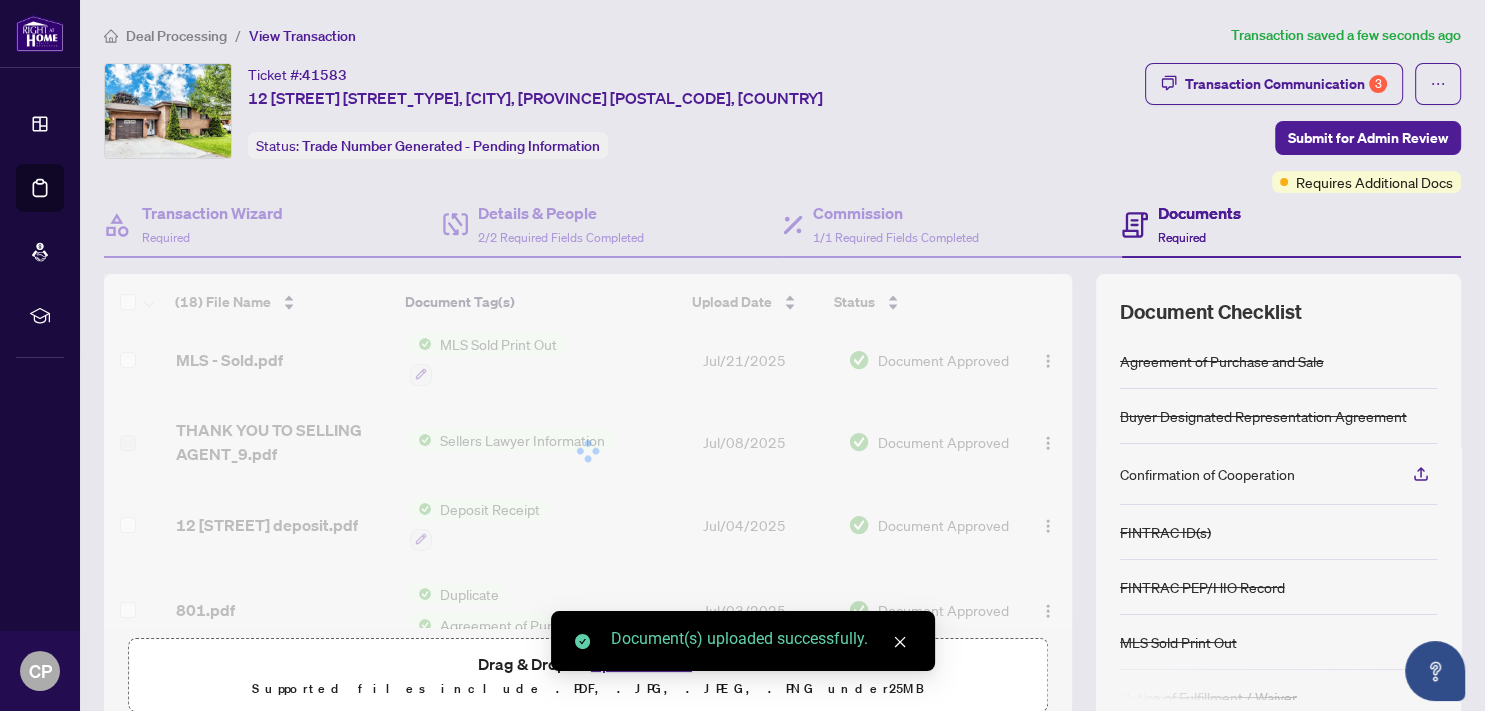 scroll, scrollTop: 726, scrollLeft: 0, axis: vertical 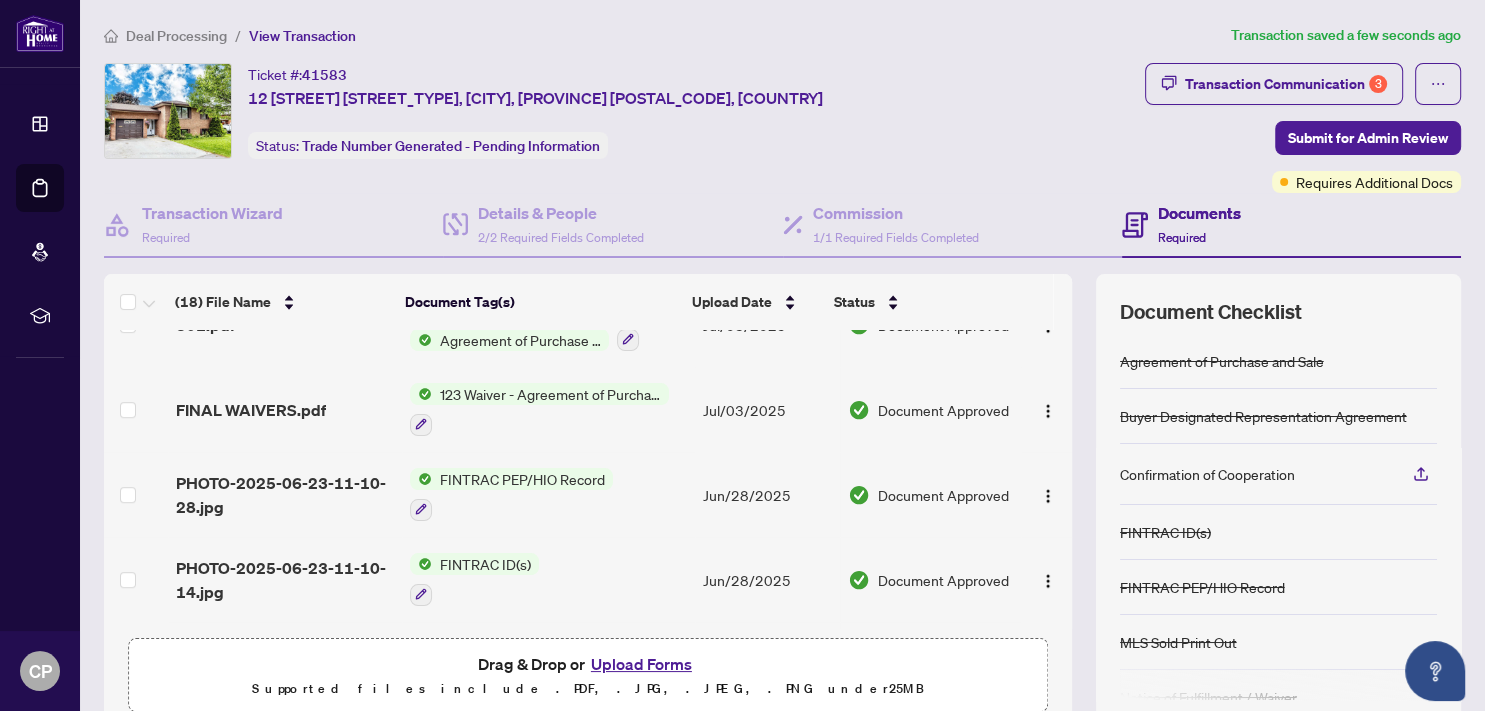 click on "Upload Forms" at bounding box center (641, 664) 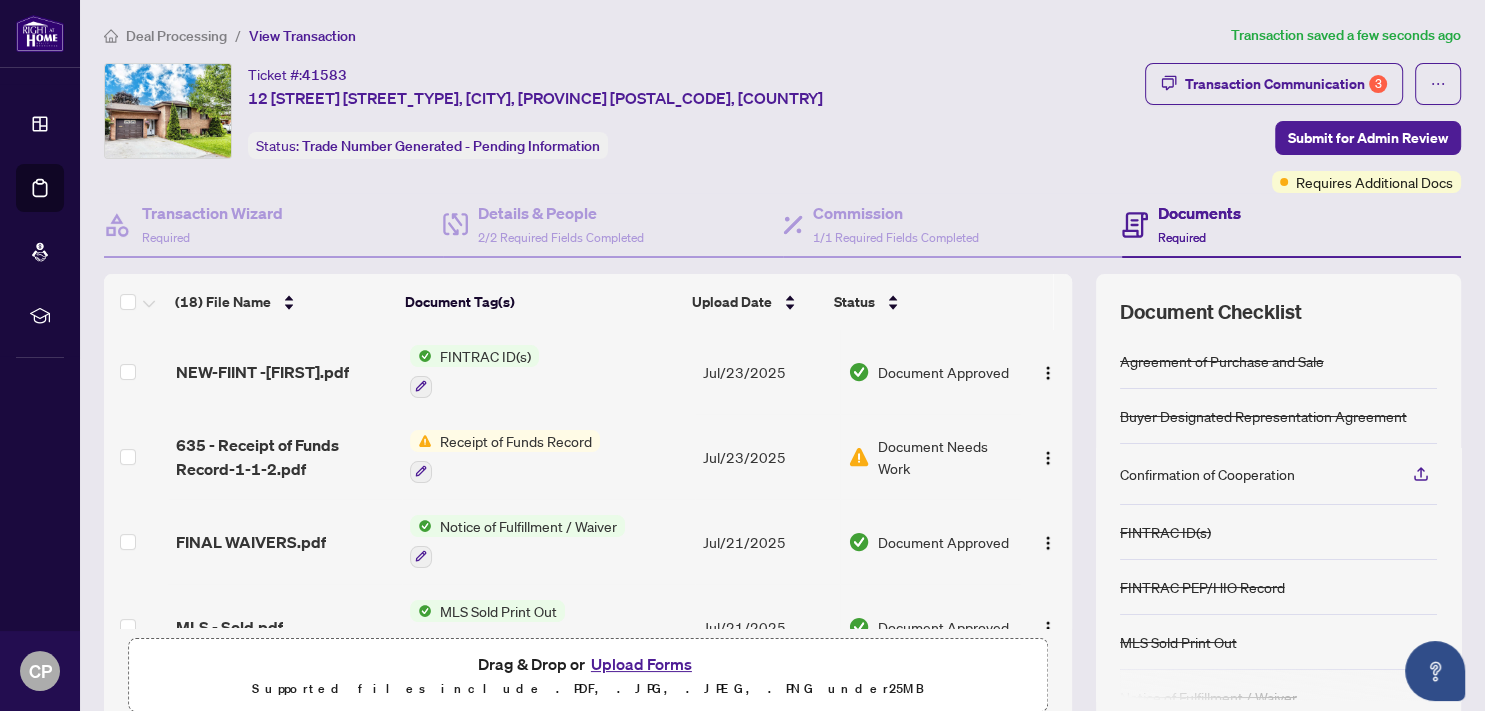 scroll, scrollTop: 0, scrollLeft: 0, axis: both 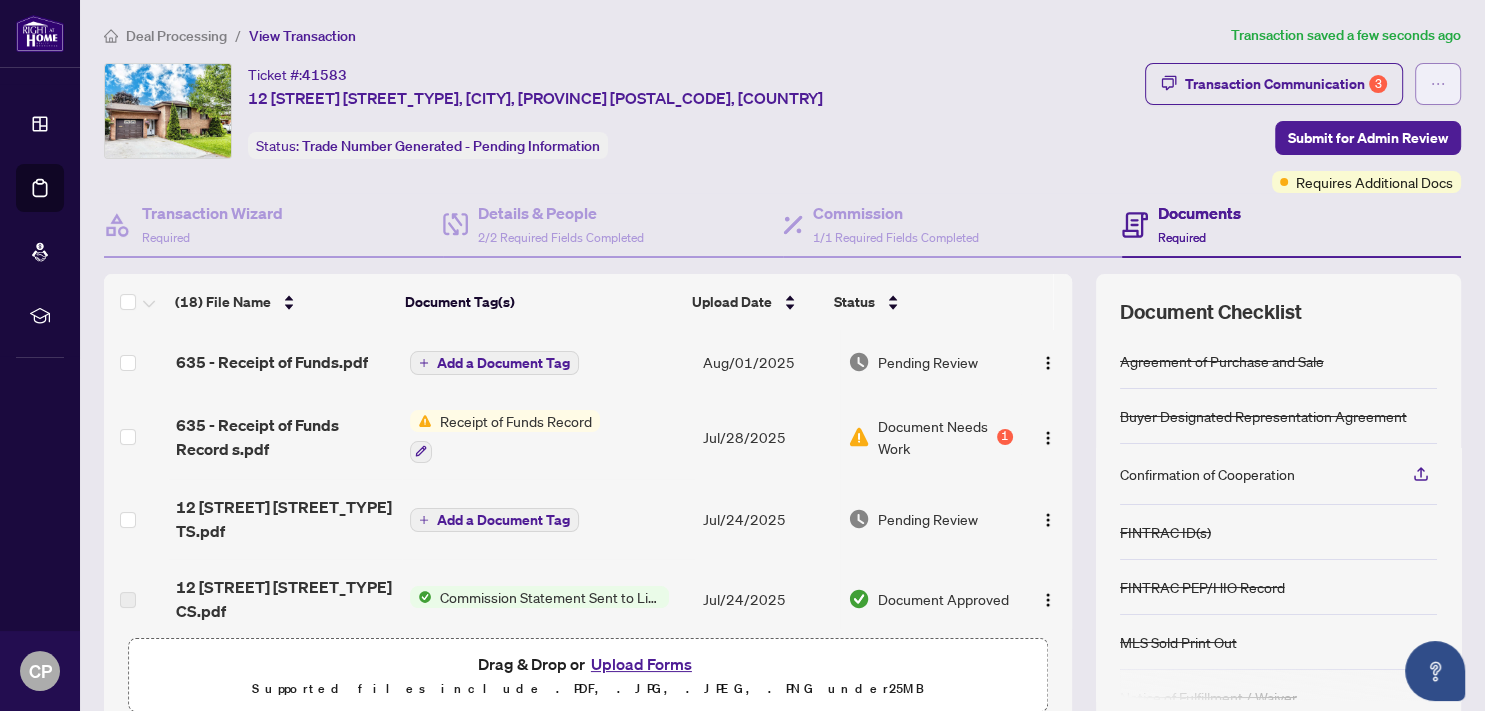 click 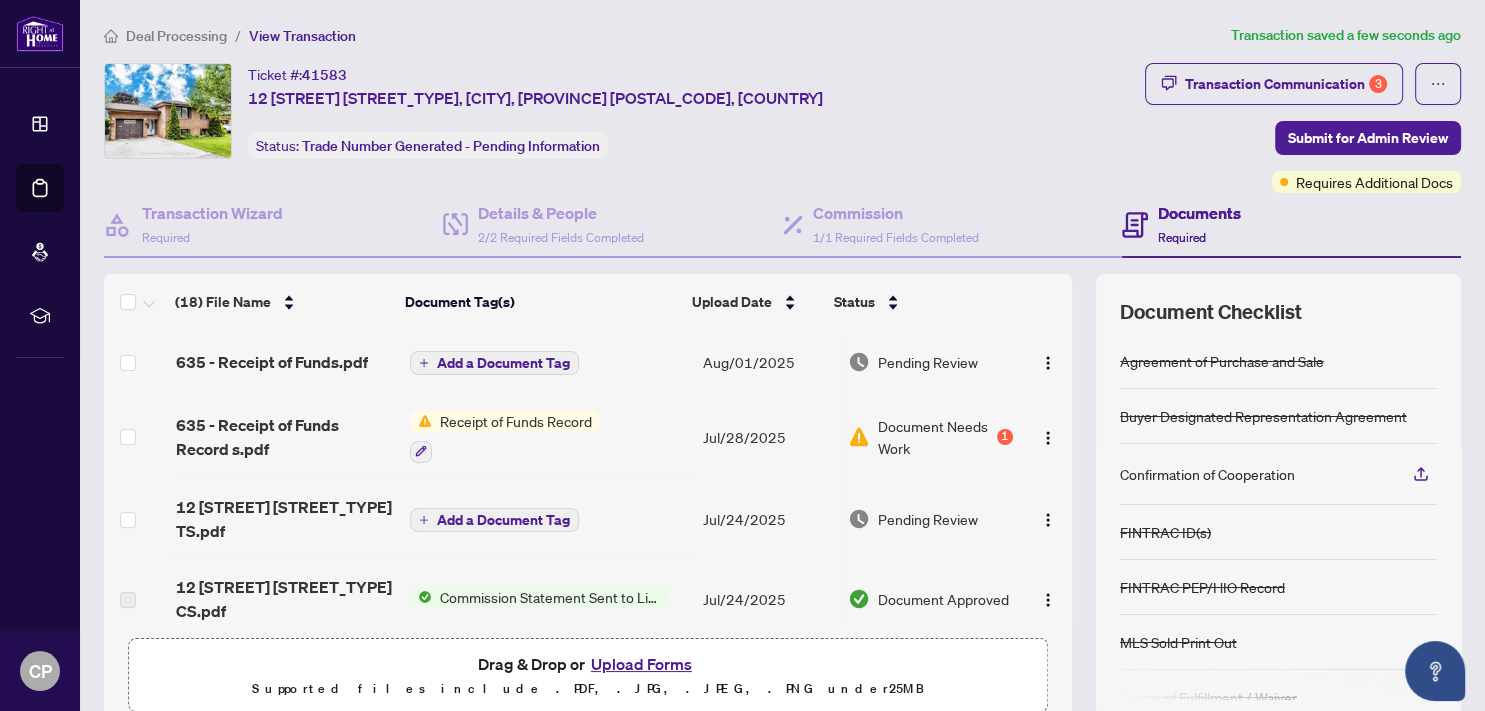click on "Transaction Communication 3 Submit for Admin Review Requires Additional Docs" at bounding box center (1303, 128) 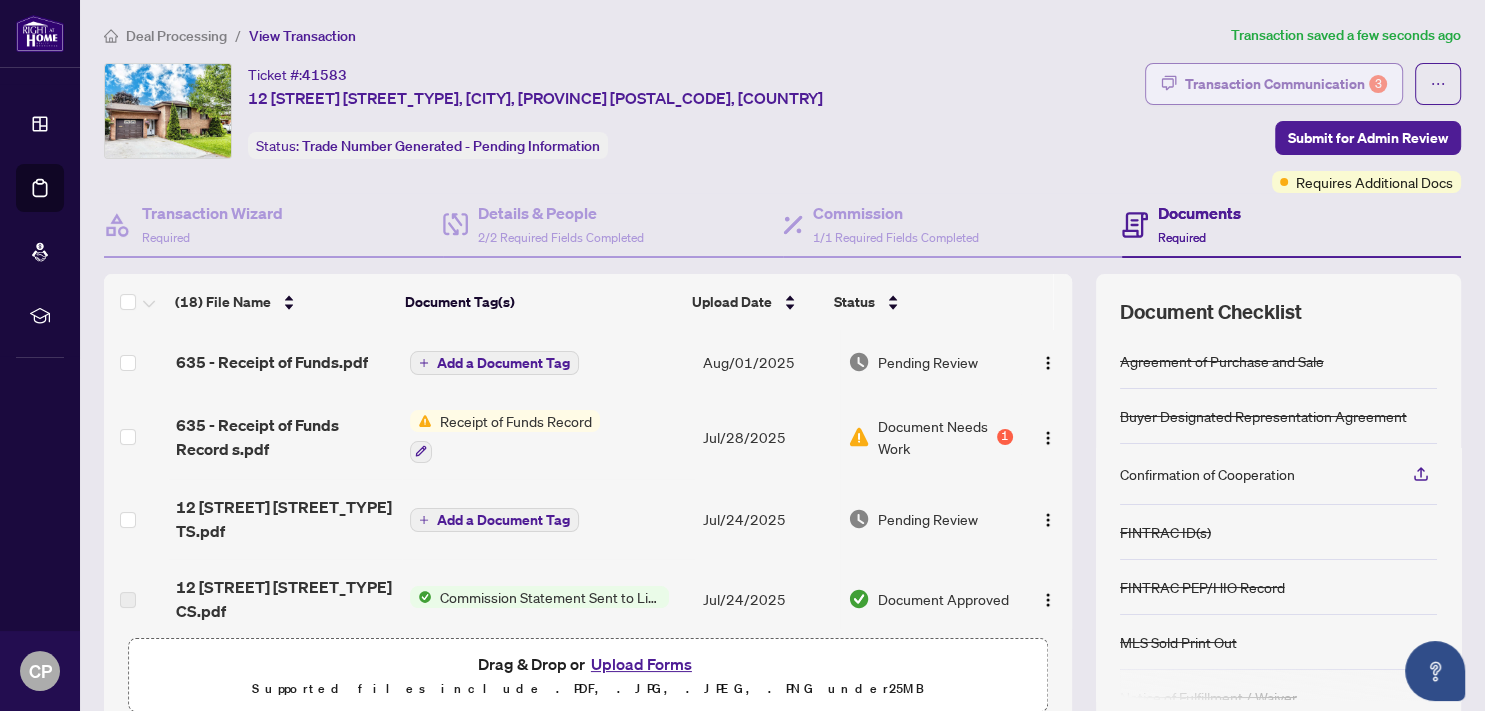 click on "Transaction Communication 3" at bounding box center [1286, 84] 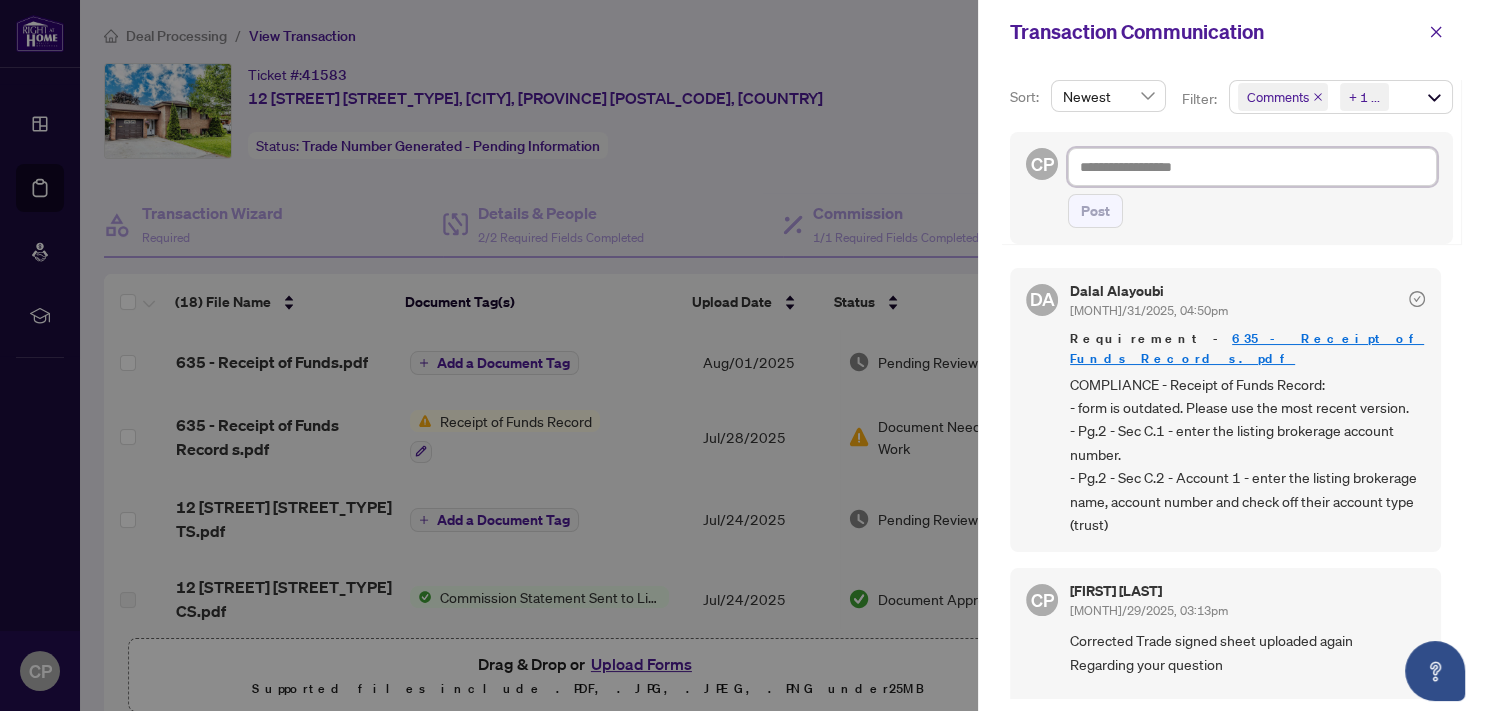 click at bounding box center (1252, 167) 